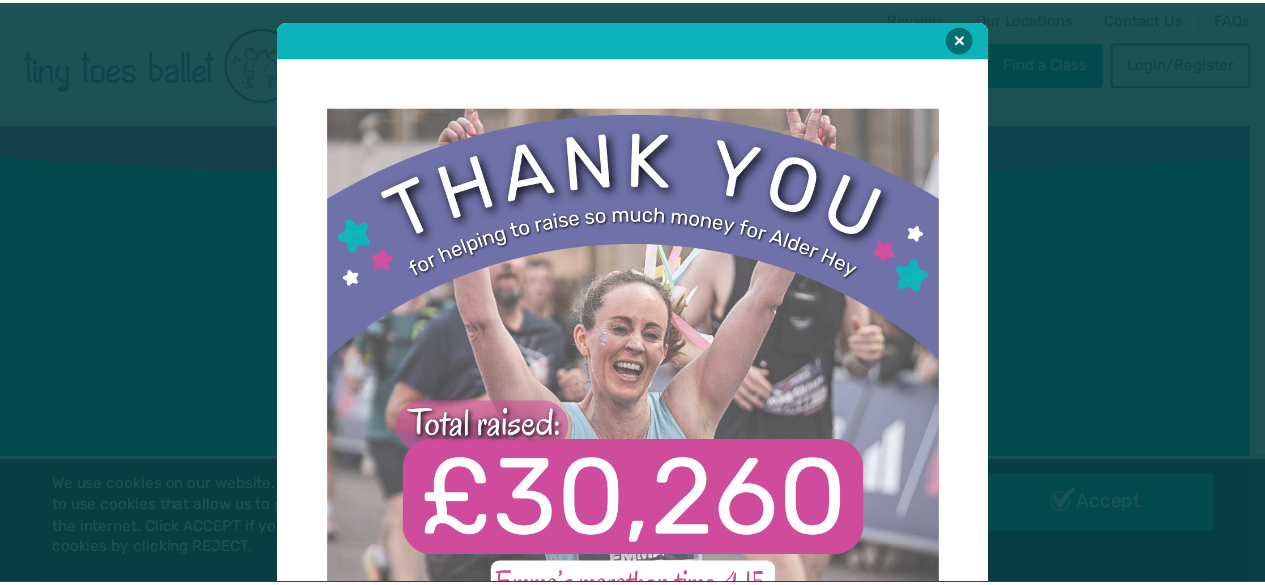 scroll, scrollTop: 0, scrollLeft: 0, axis: both 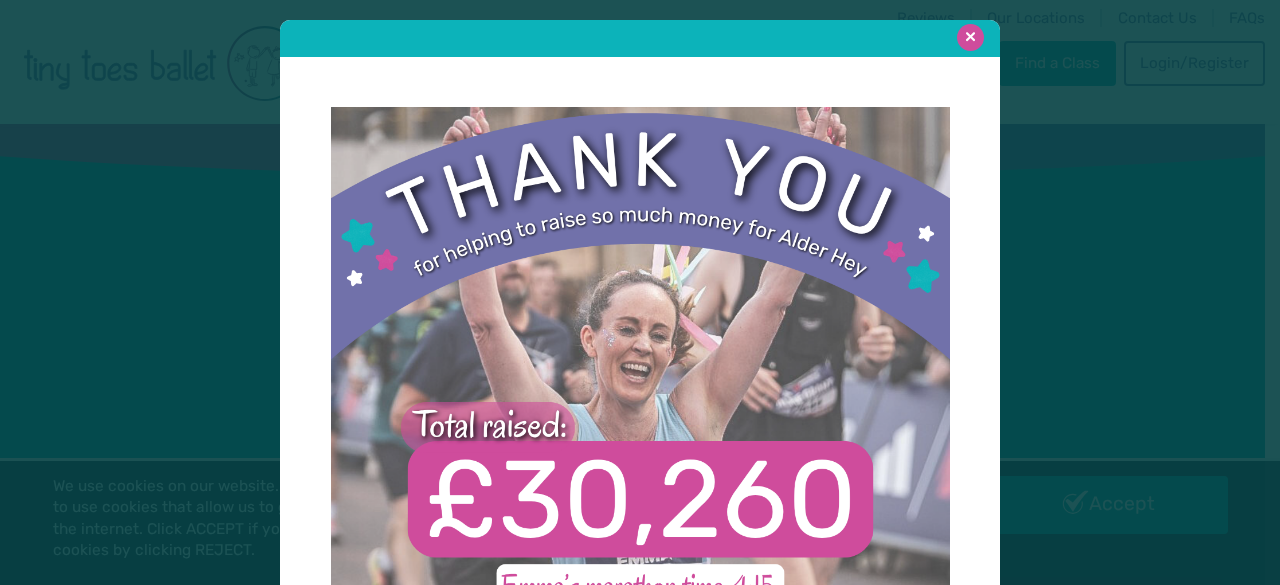 click at bounding box center (970, 37) 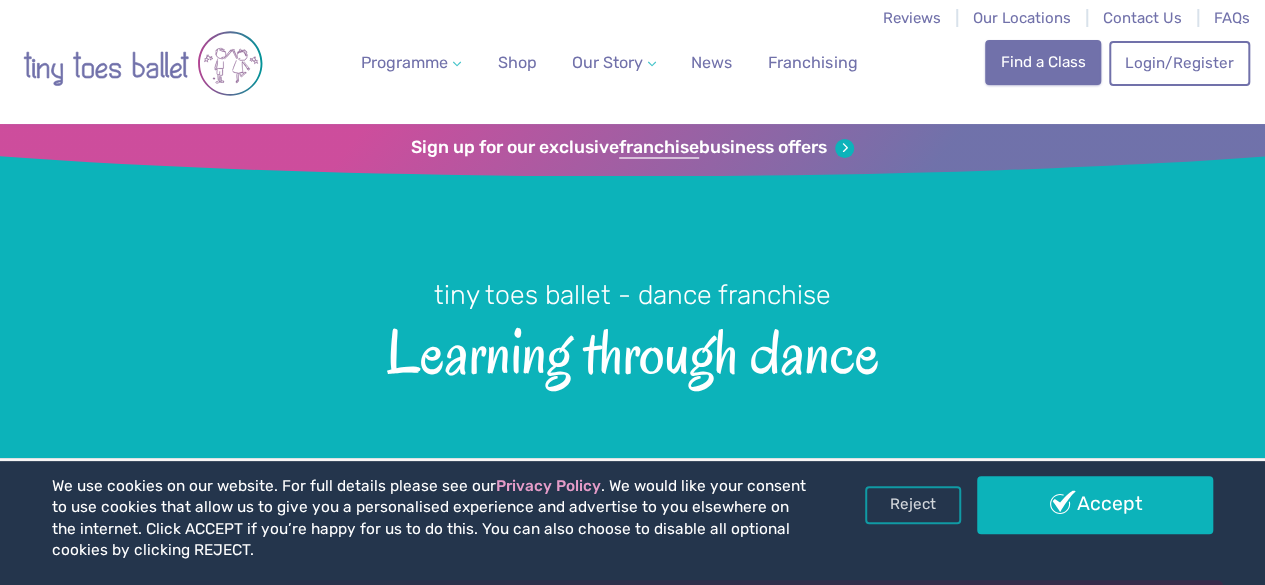 click on "Find a Class" at bounding box center [1043, 62] 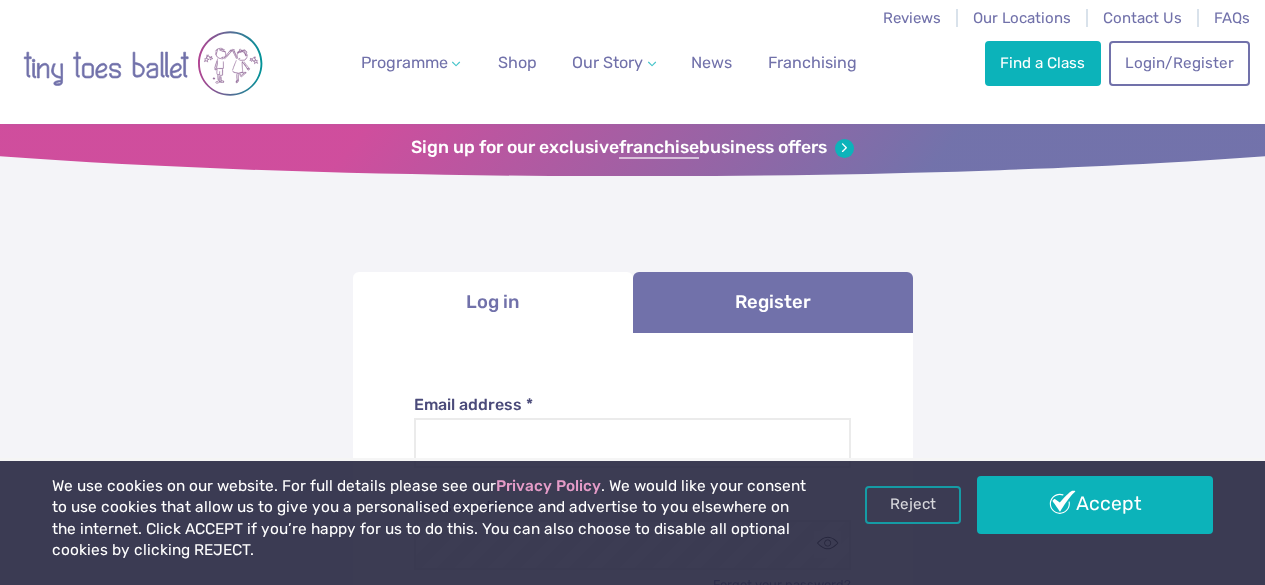 scroll, scrollTop: 0, scrollLeft: 0, axis: both 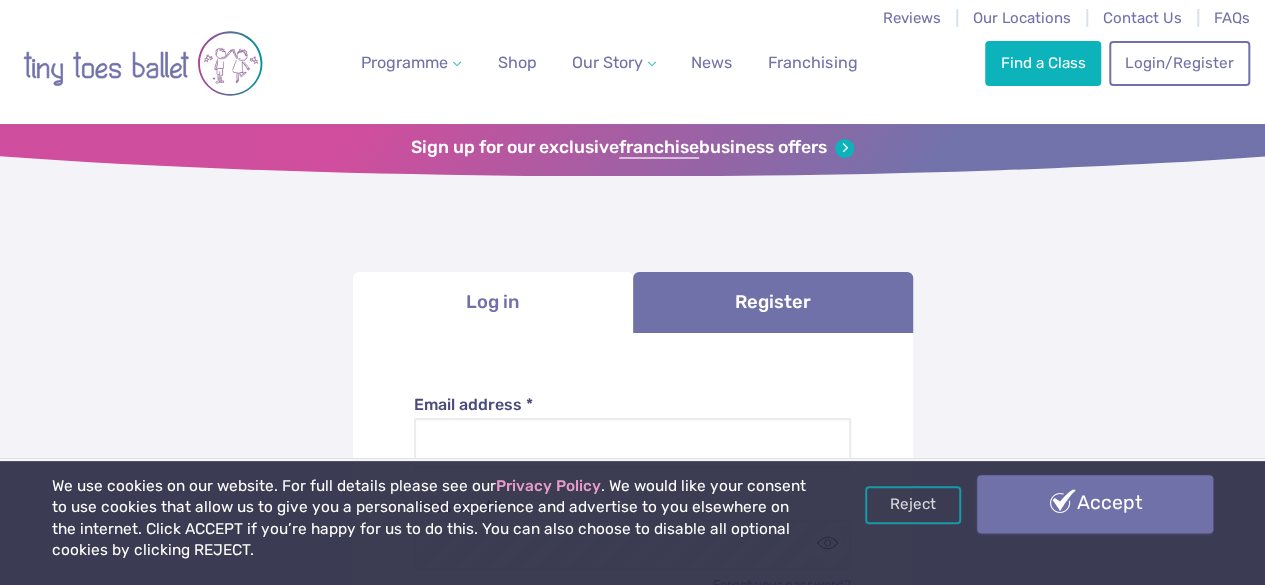type on "**********" 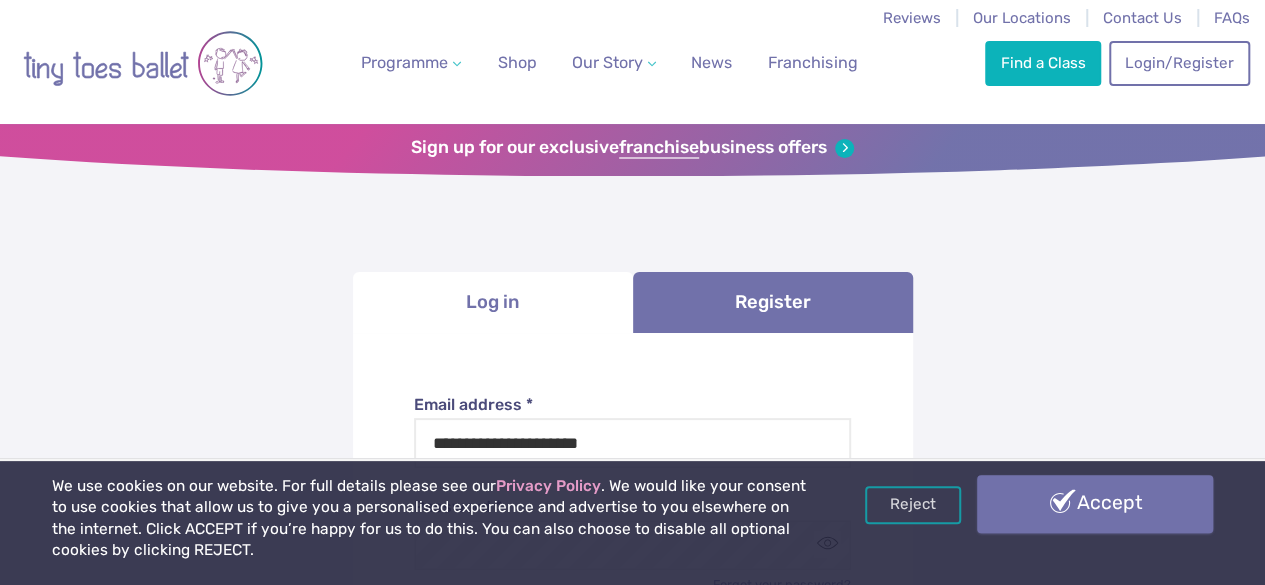 click on "Accept" at bounding box center [1095, 504] 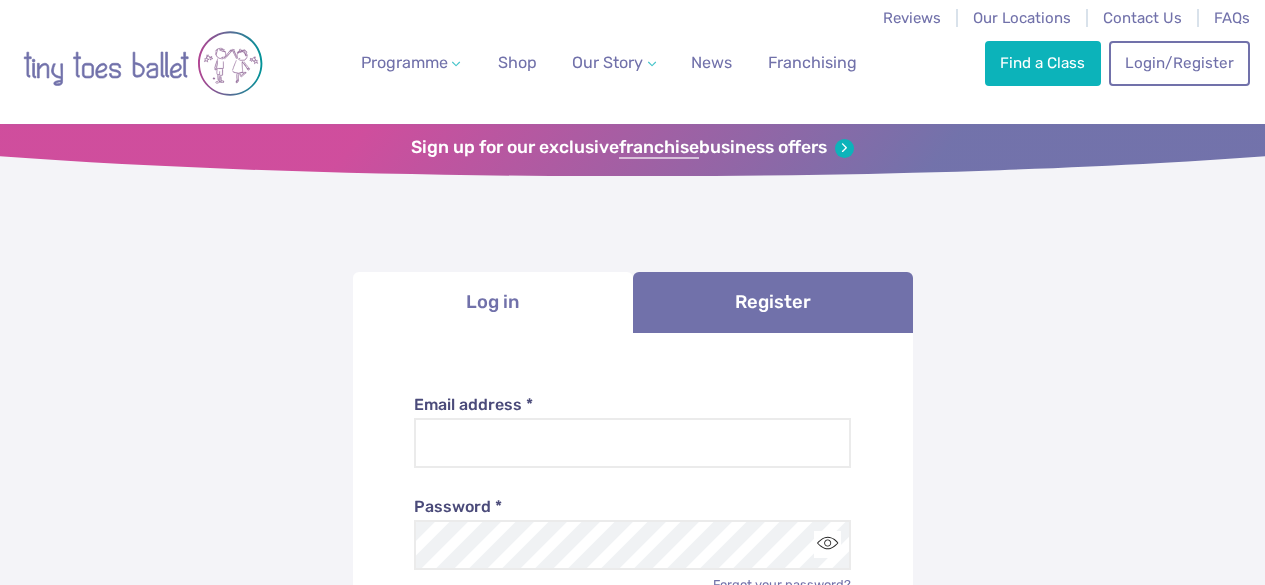 scroll, scrollTop: 0, scrollLeft: 0, axis: both 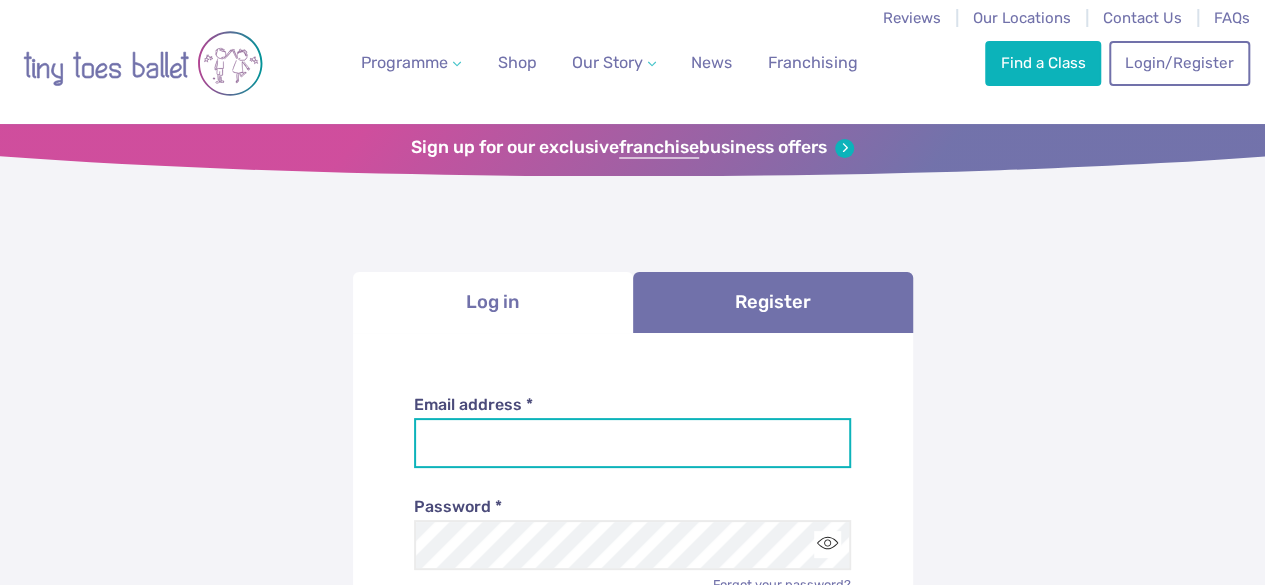 type on "**********" 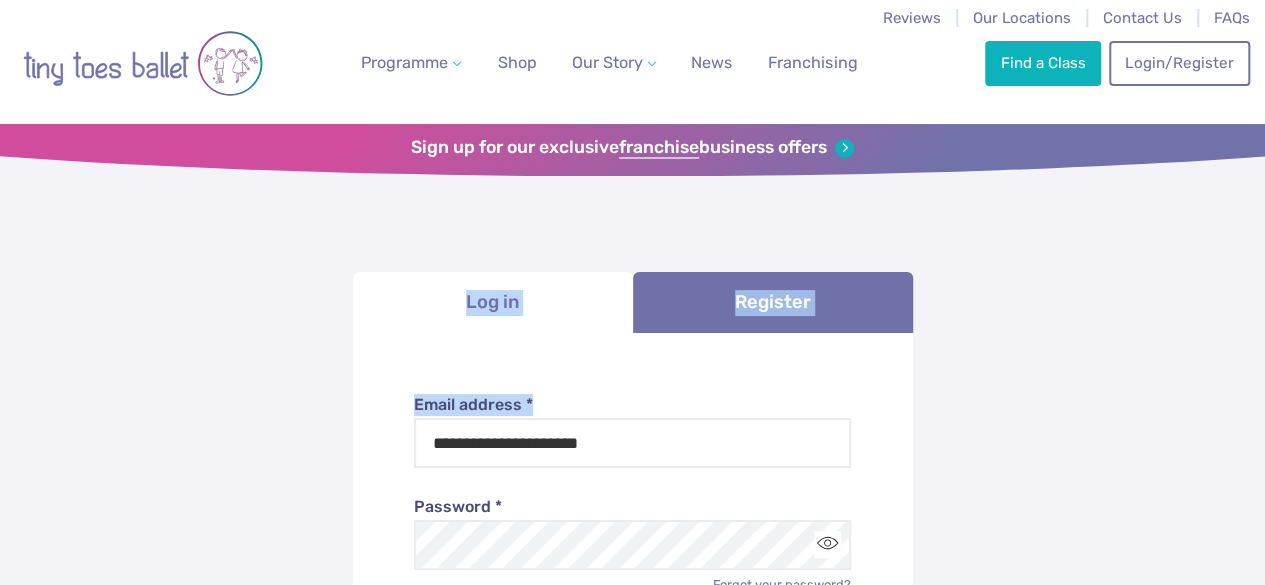 drag, startPoint x: 1256, startPoint y: 159, endPoint x: 1274, endPoint y: 316, distance: 158.02847 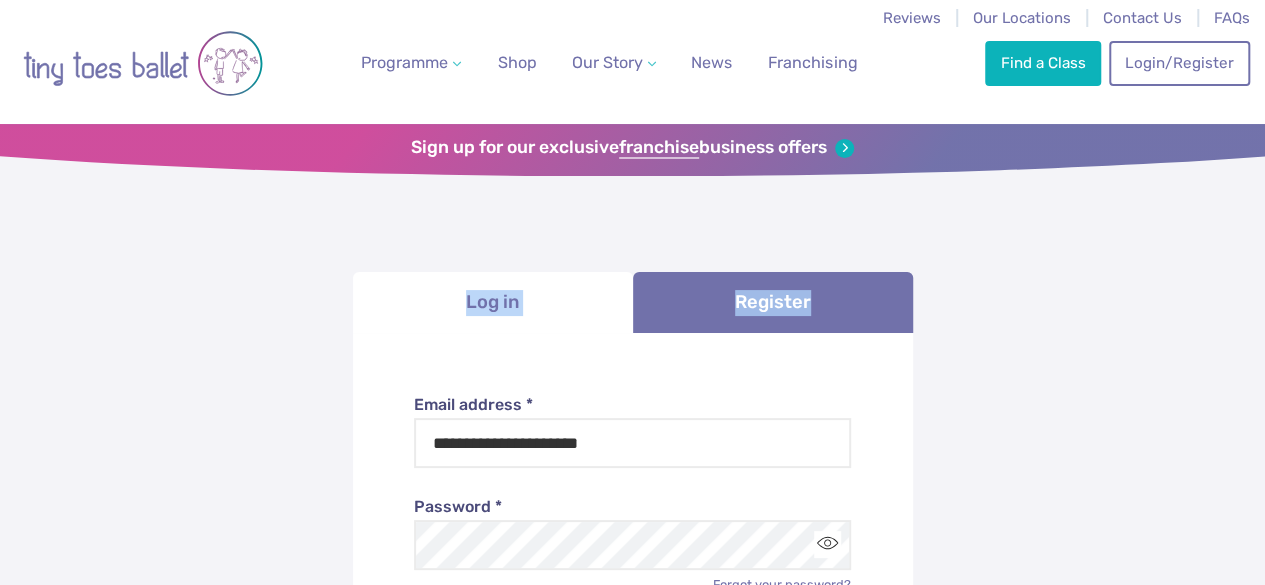 scroll, scrollTop: 512, scrollLeft: 0, axis: vertical 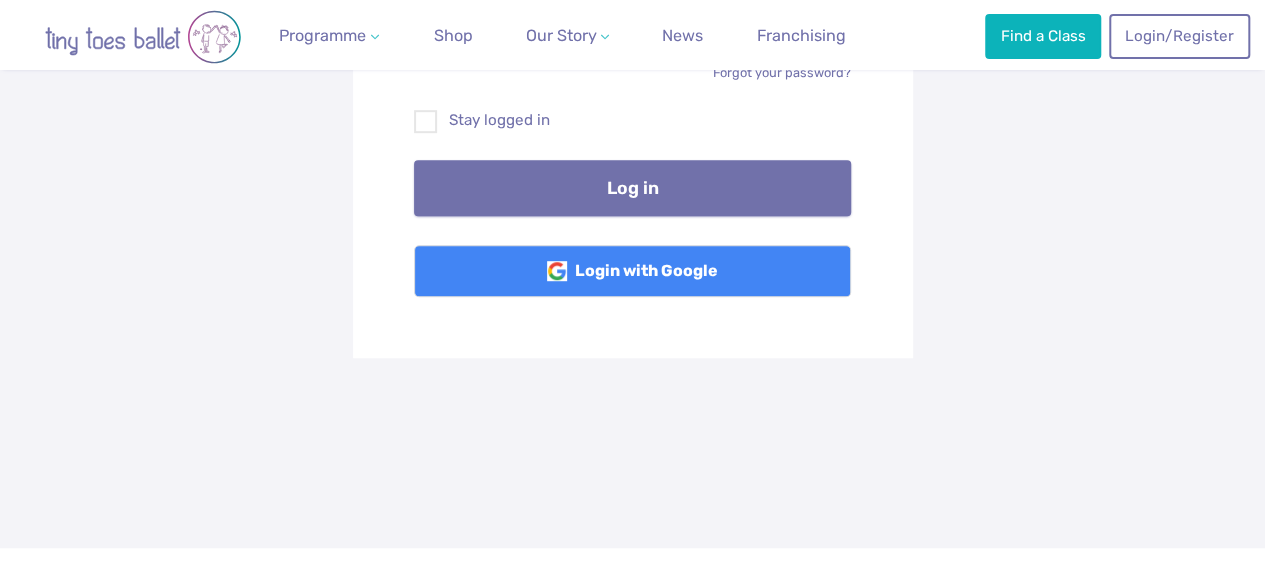 click on "Log in" at bounding box center (632, 188) 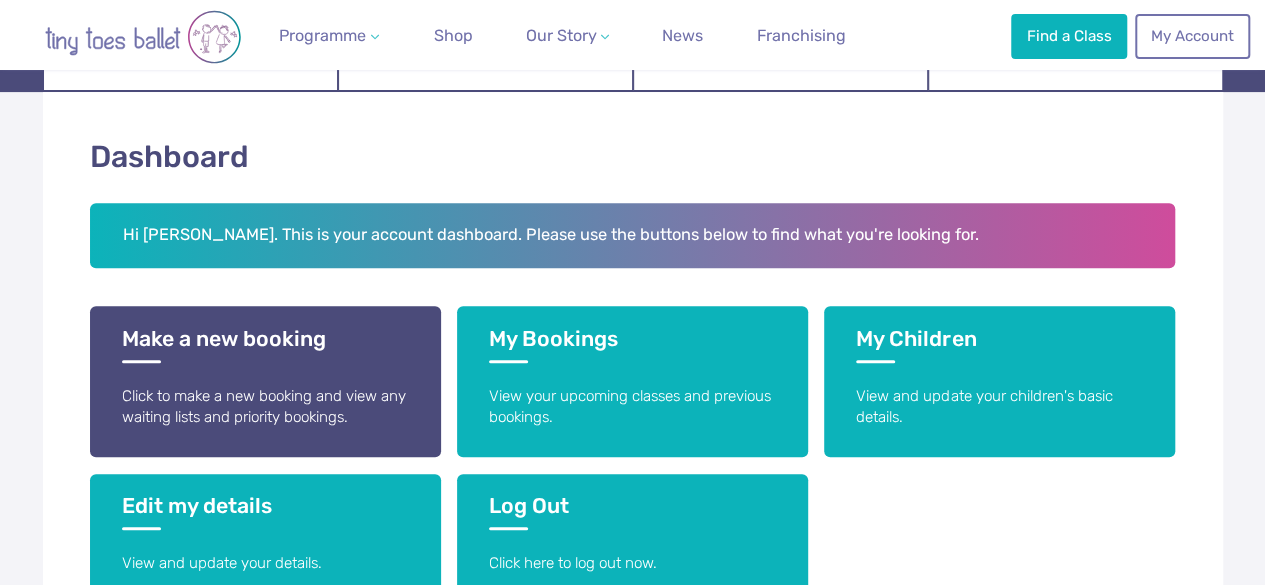 scroll, scrollTop: 320, scrollLeft: 0, axis: vertical 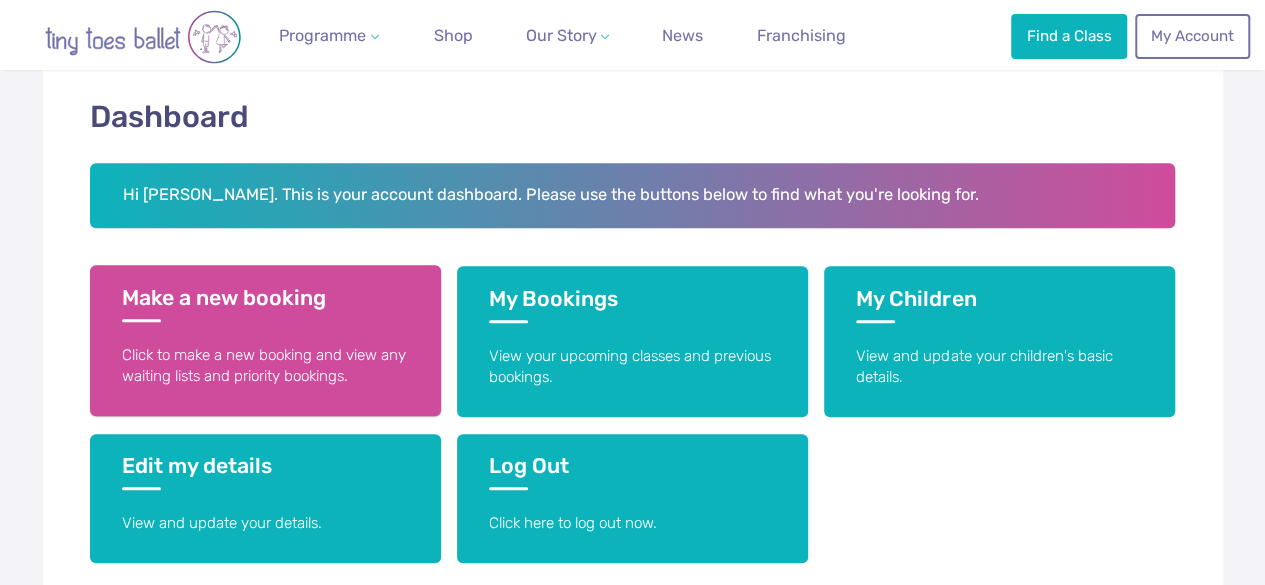 click on "Make a new booking
Click to make a new booking and view any waiting lists and priority bookings." at bounding box center (265, 340) 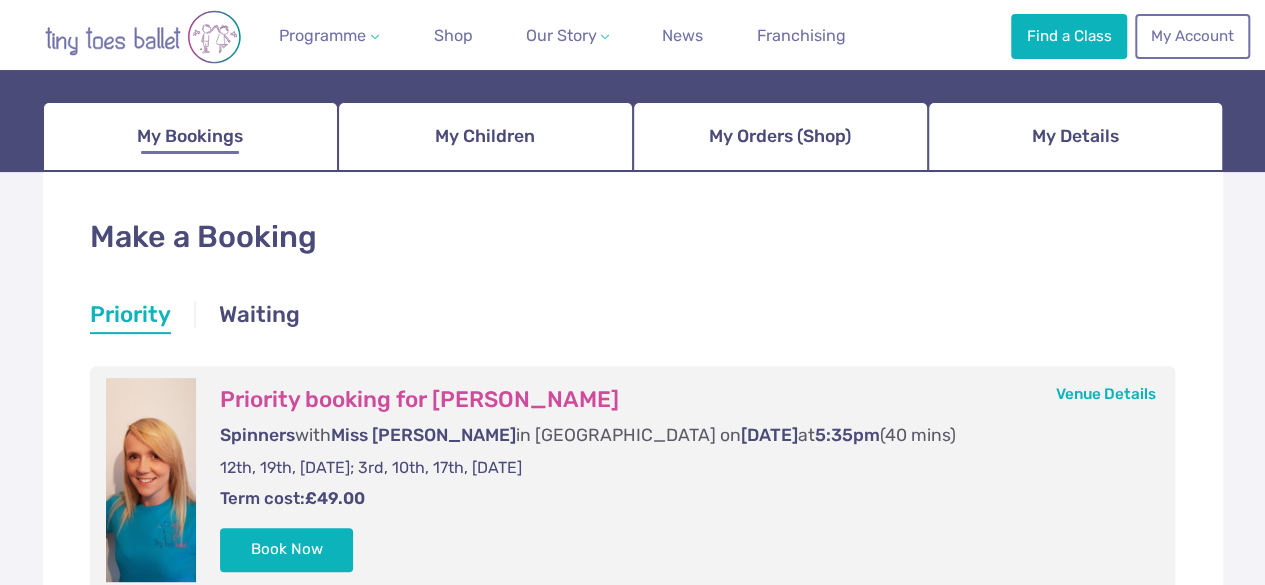scroll, scrollTop: 360, scrollLeft: 0, axis: vertical 